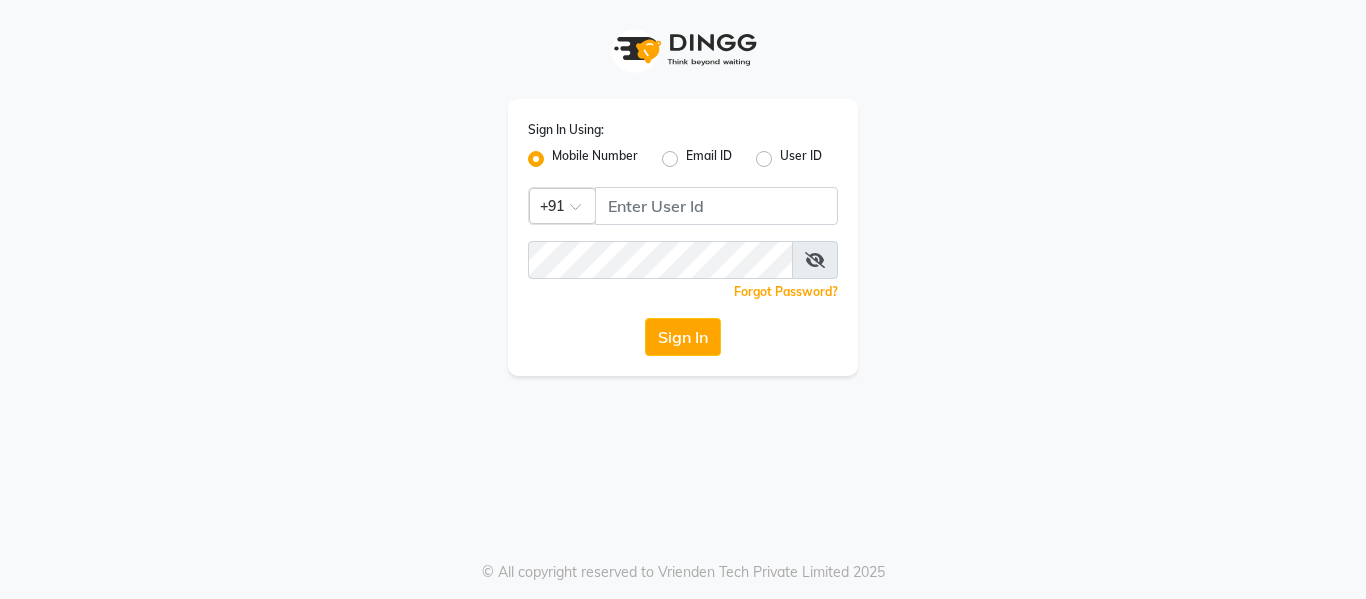 scroll, scrollTop: 0, scrollLeft: 0, axis: both 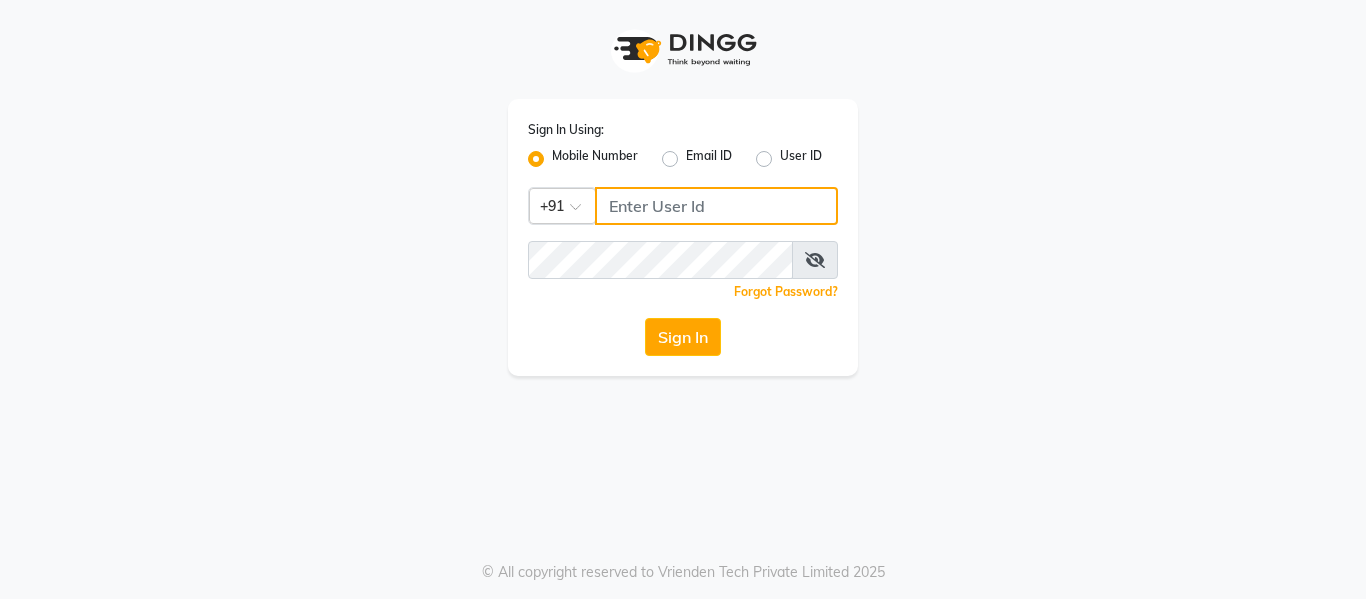 click 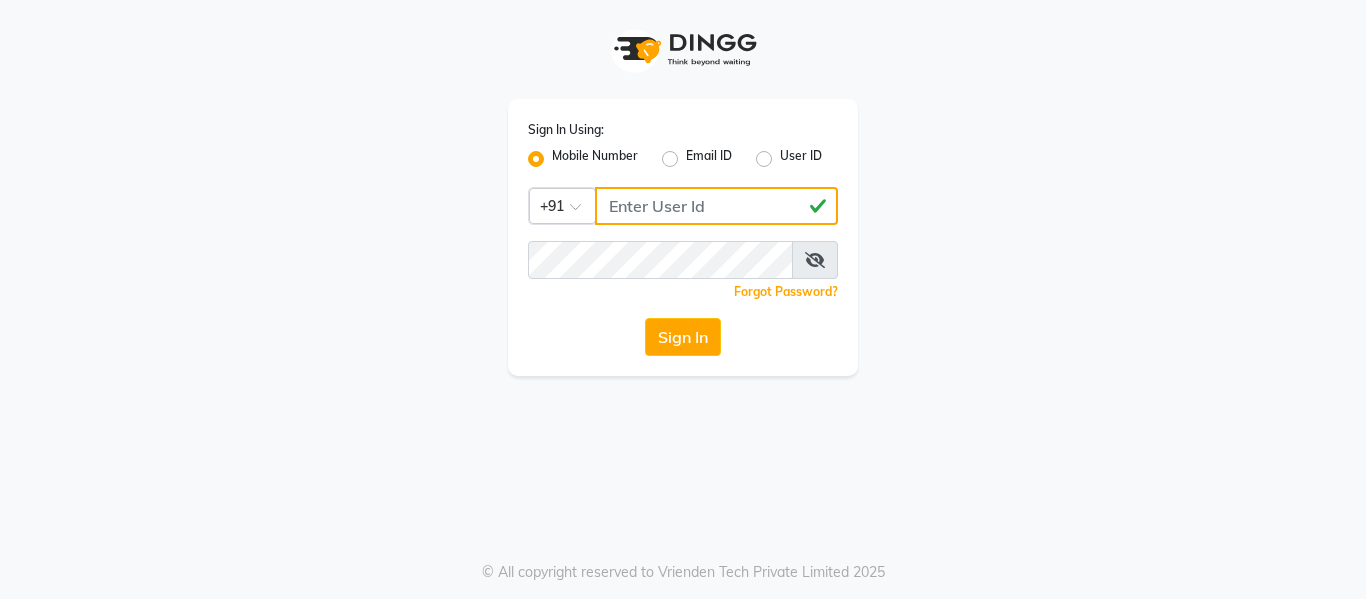 type on "[PHONE]" 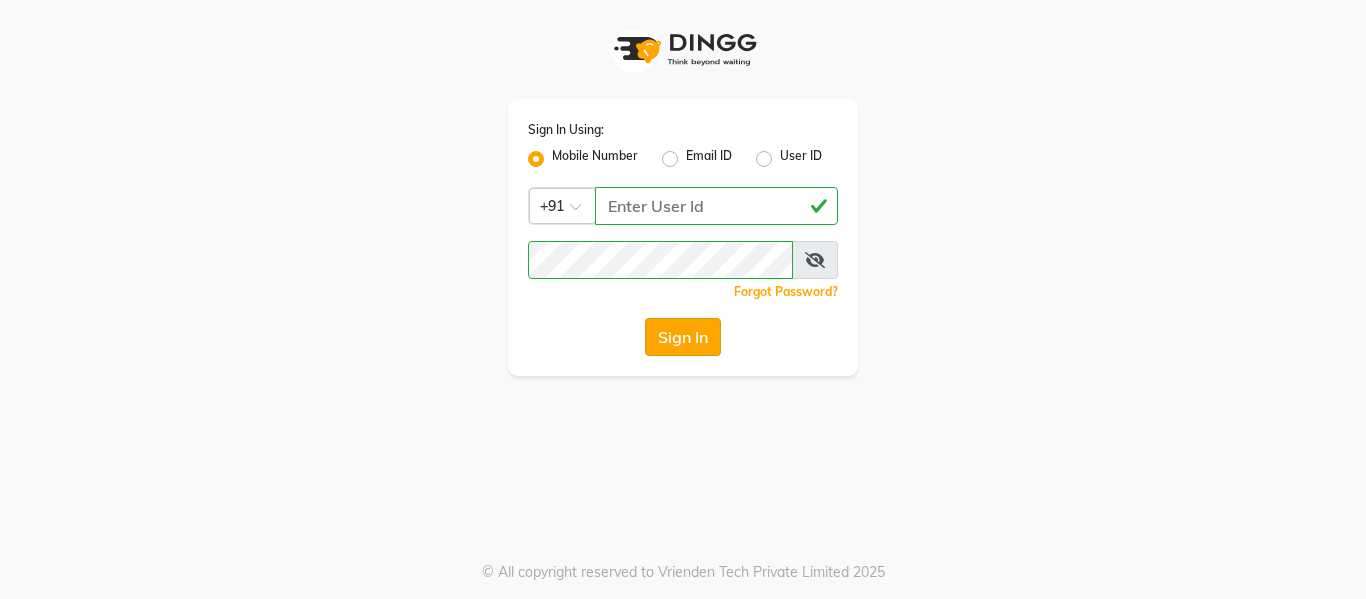 click on "Sign In" 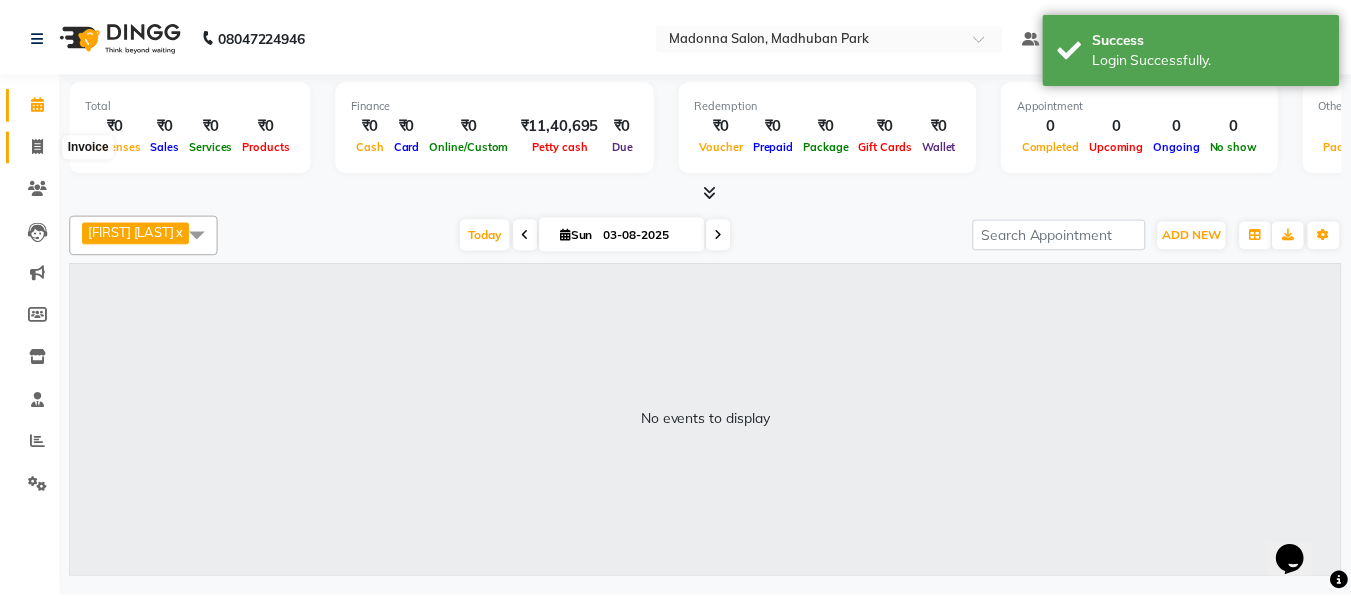scroll, scrollTop: 0, scrollLeft: 0, axis: both 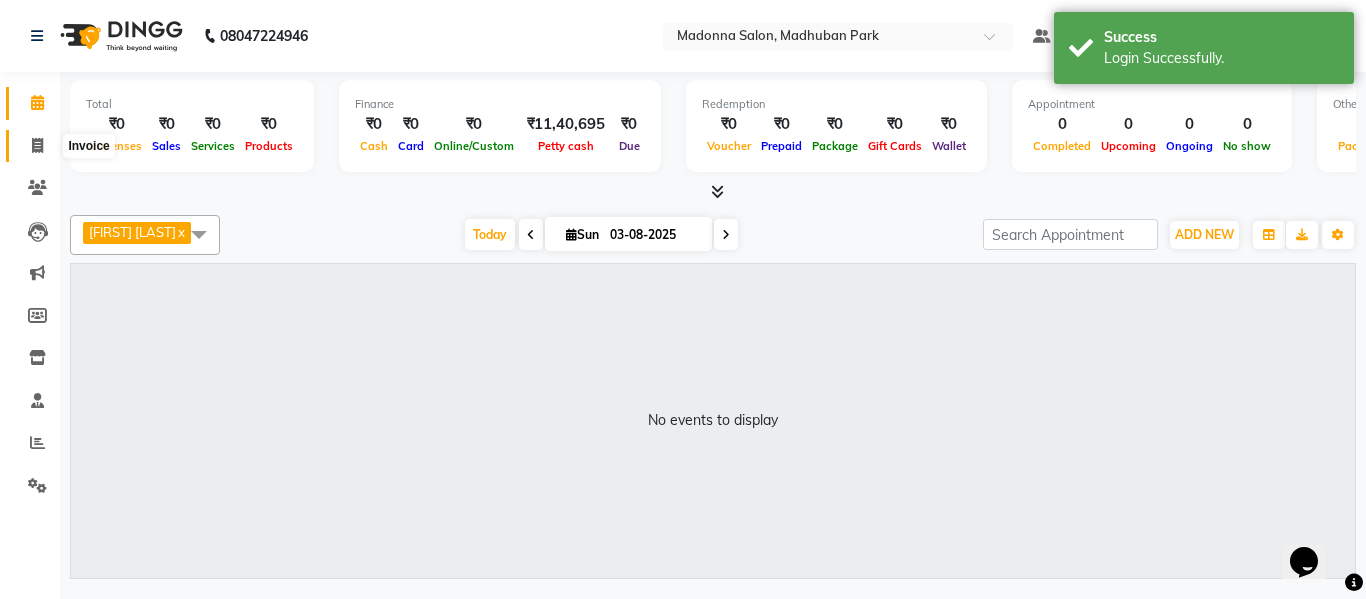 click 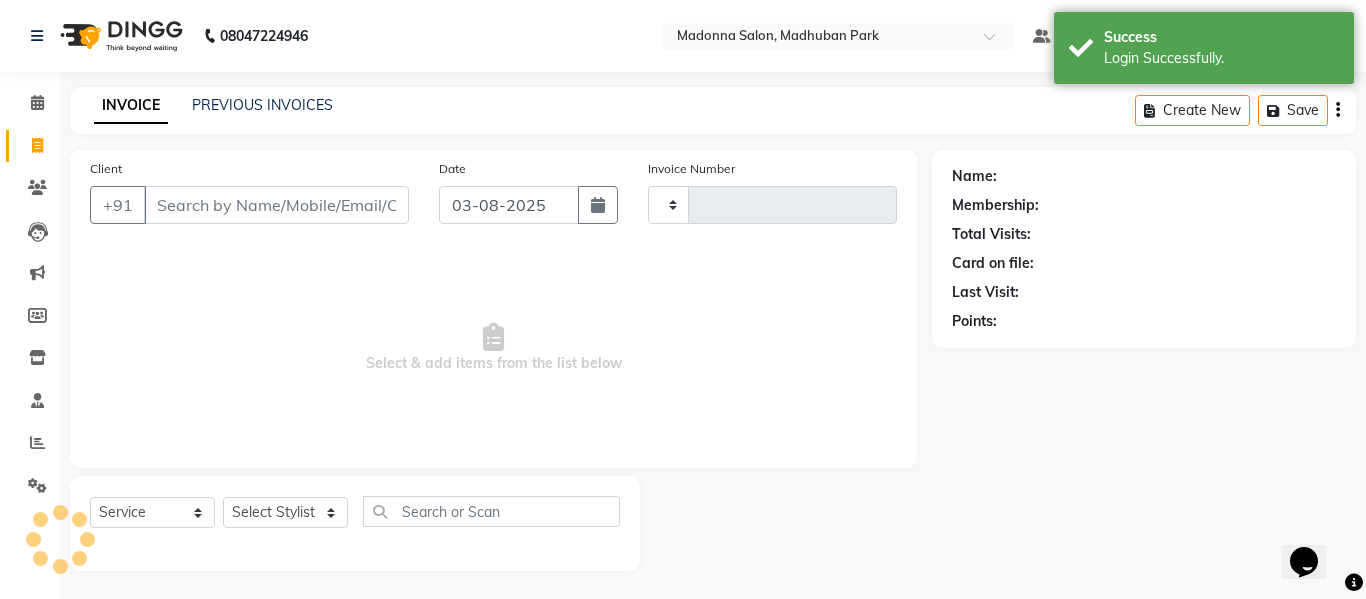 type on "1661" 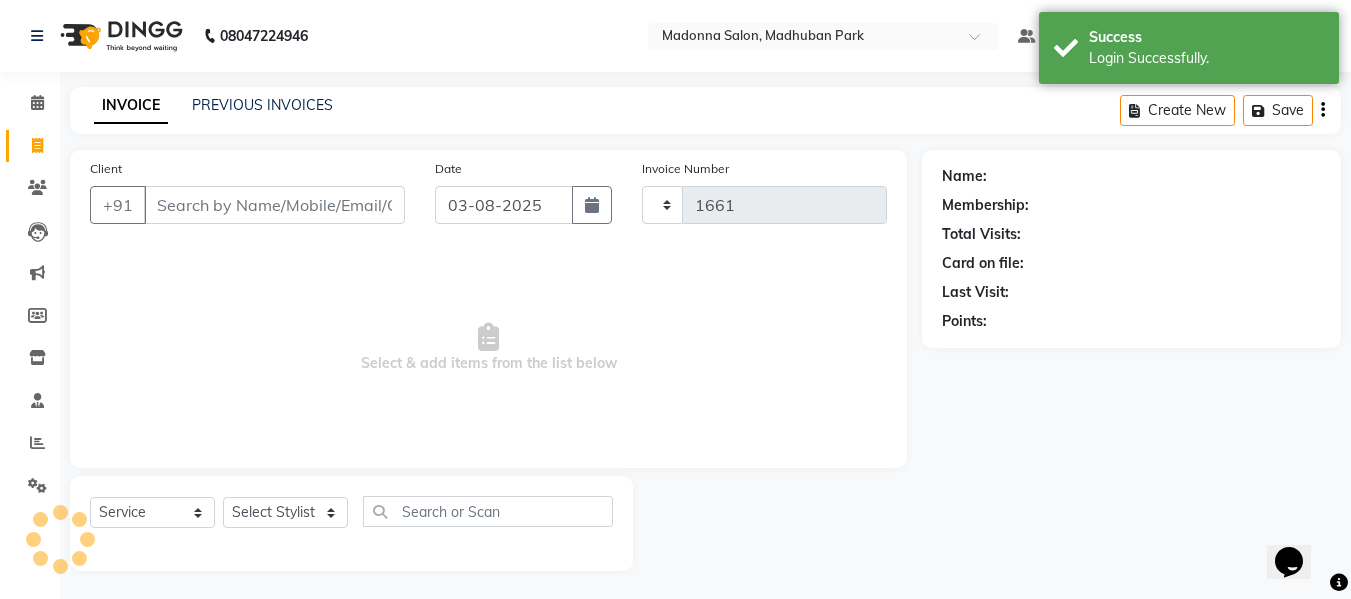select on "6469" 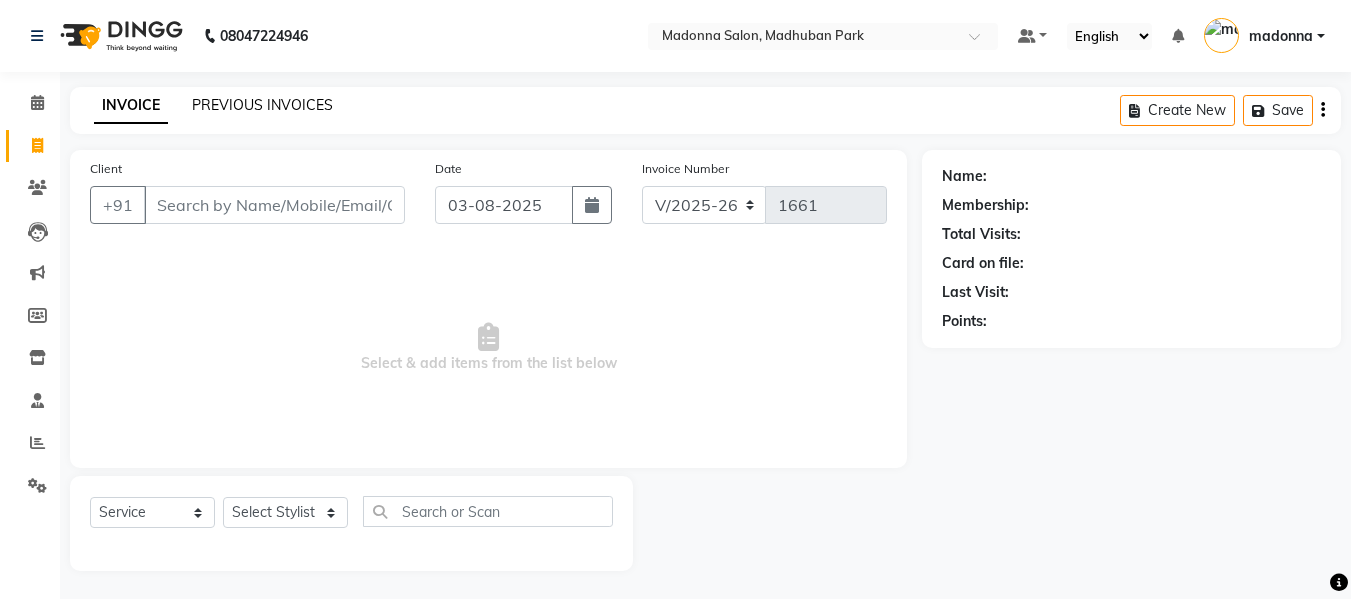click on "PREVIOUS INVOICES" 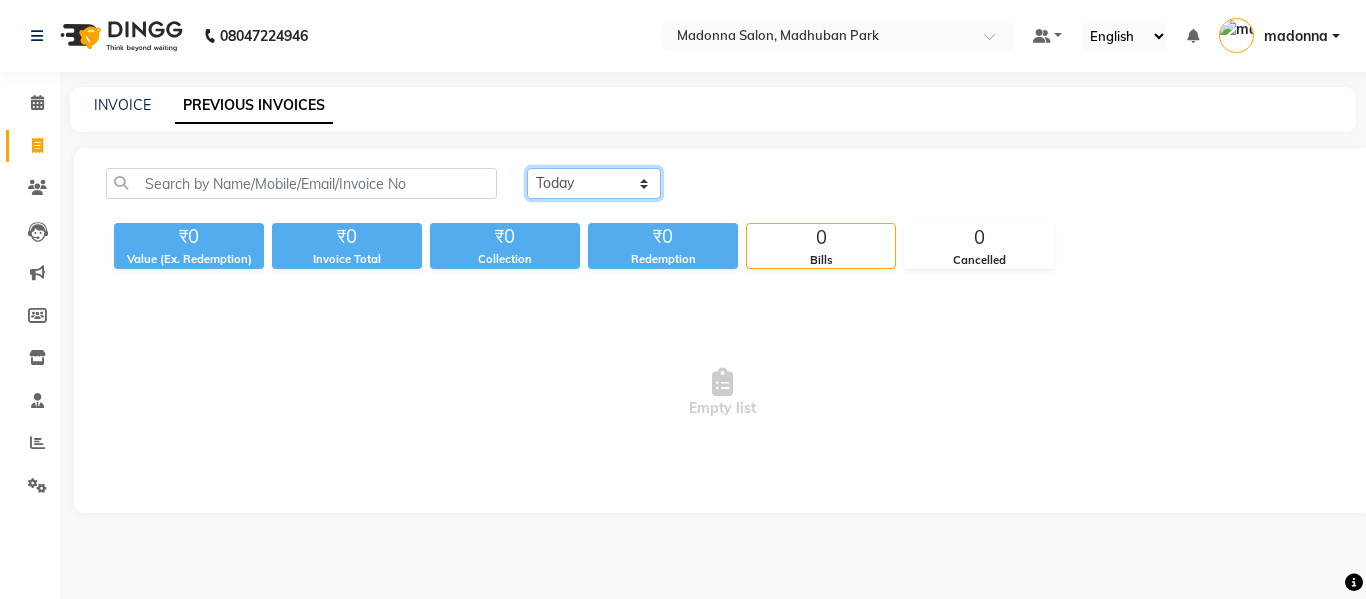 click on "Today Yesterday Custom Range" 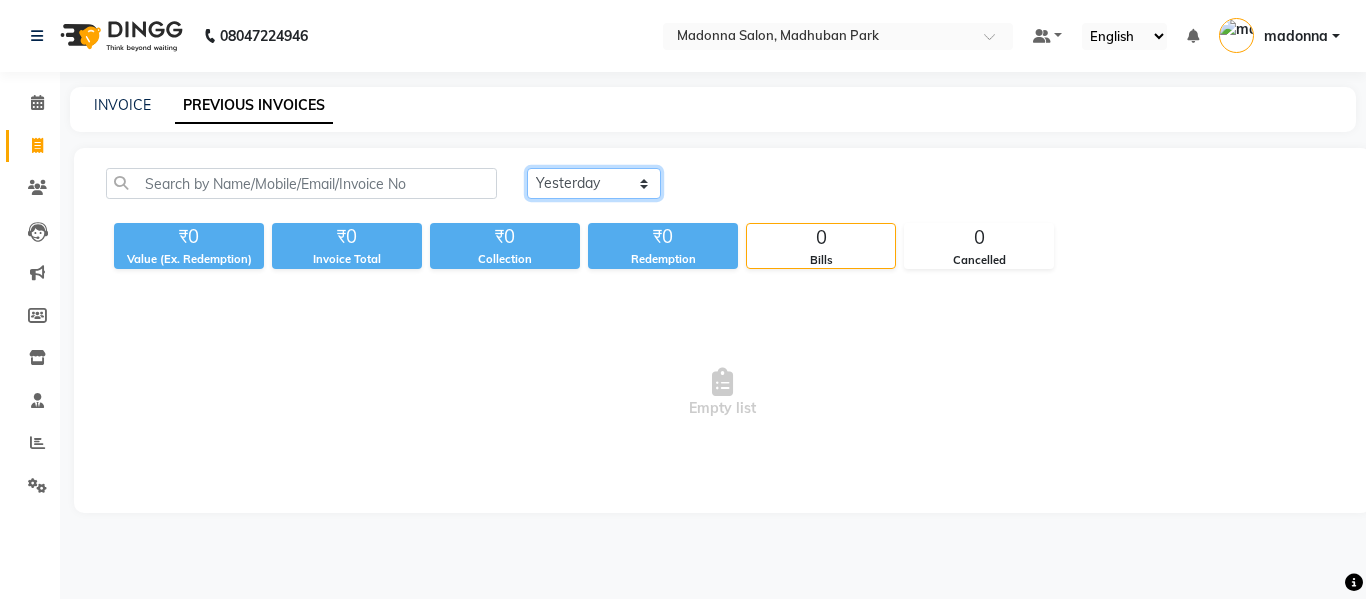 click on "Today Yesterday Custom Range" 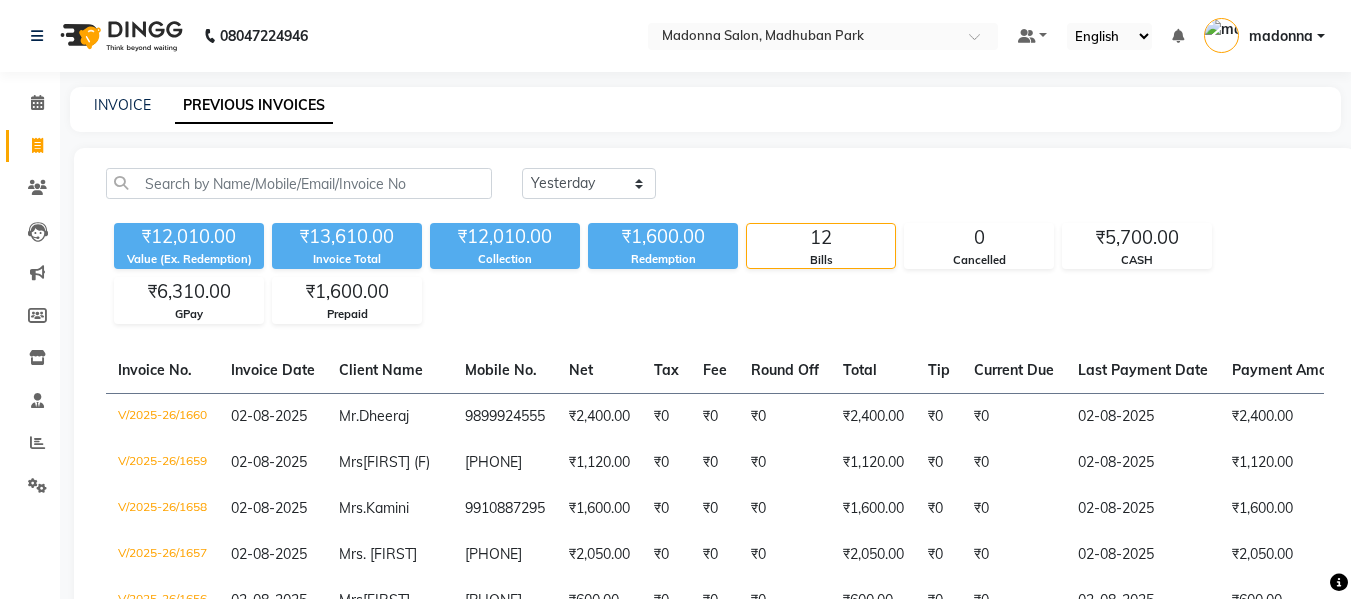 click on "Collection" 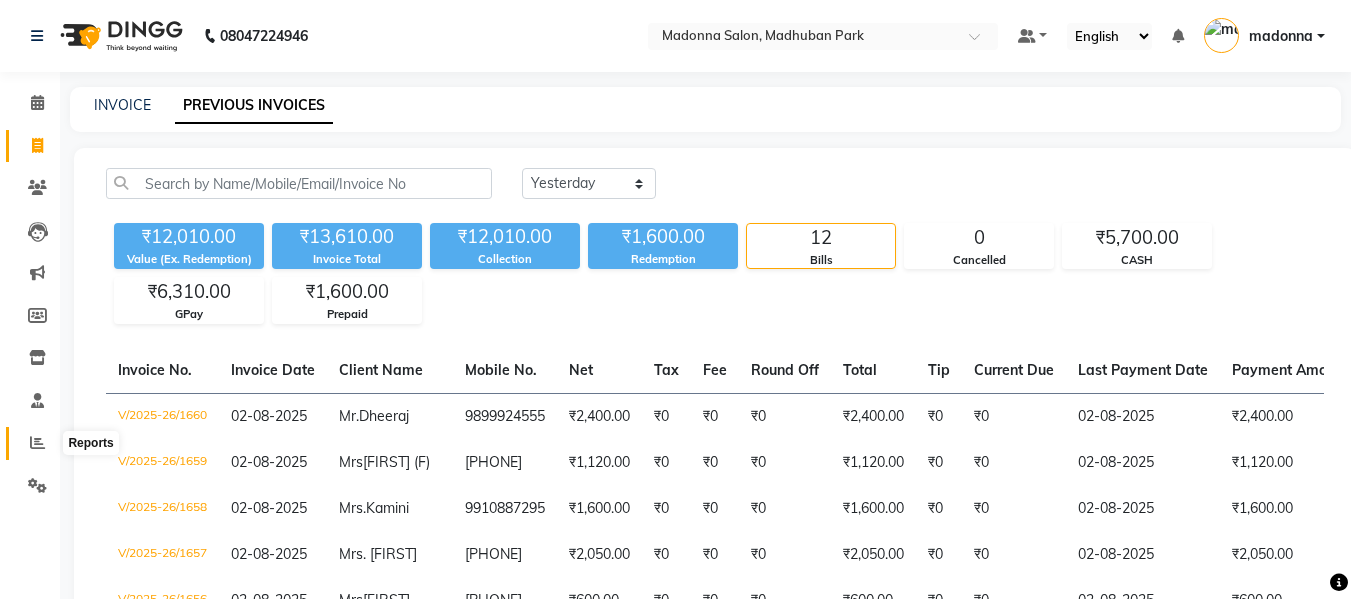 click 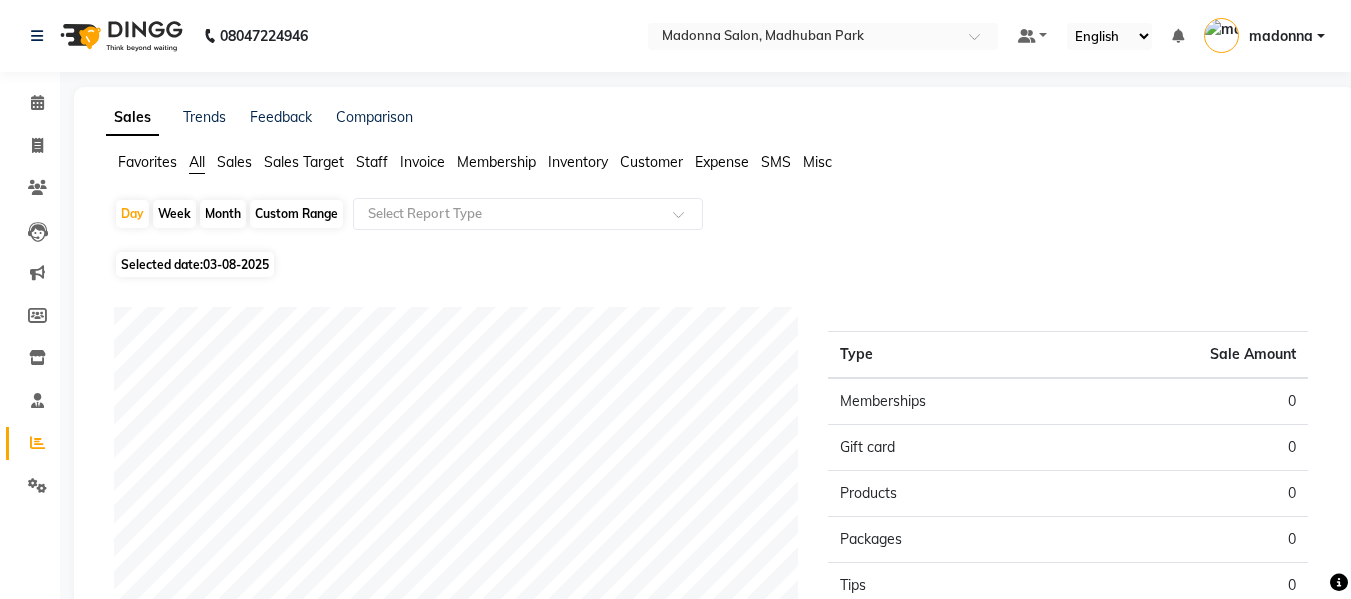 click on "Invoice" 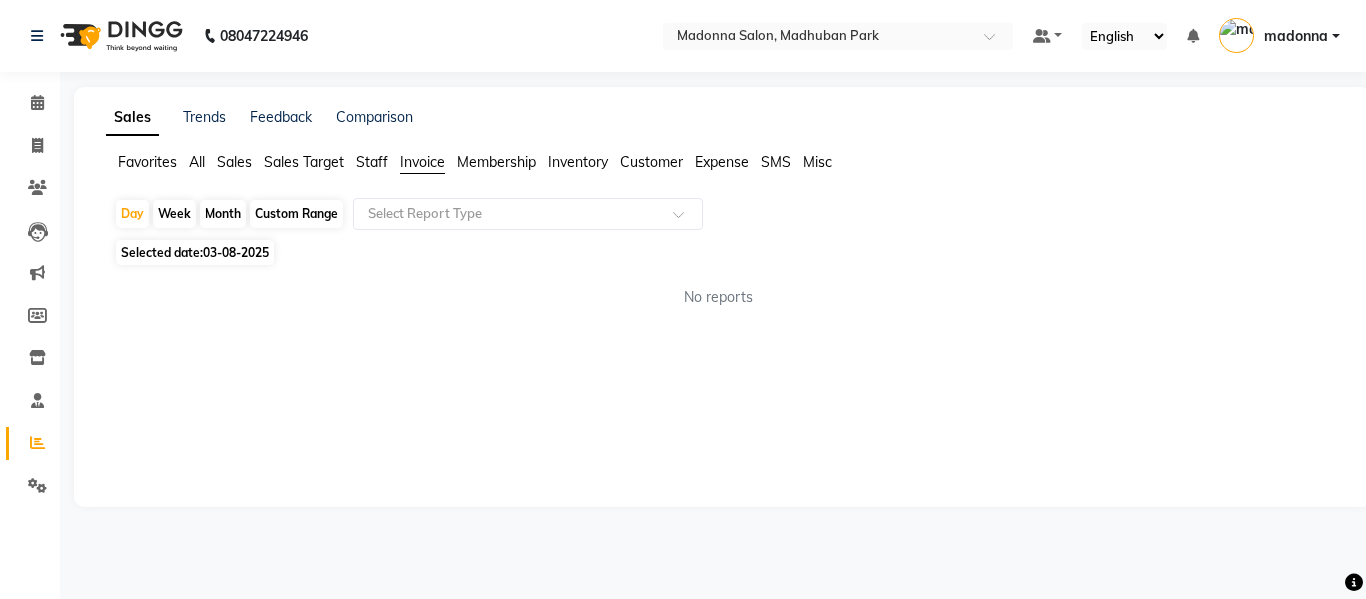 click on "Staff" 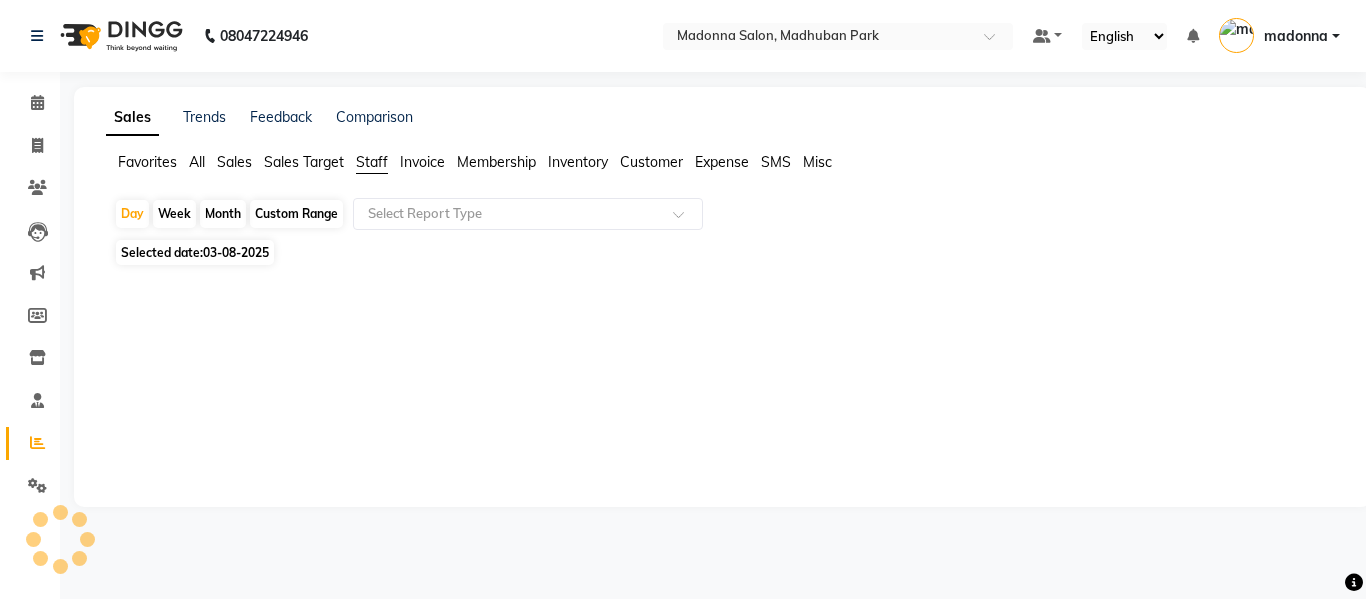 click on "Custom Range" 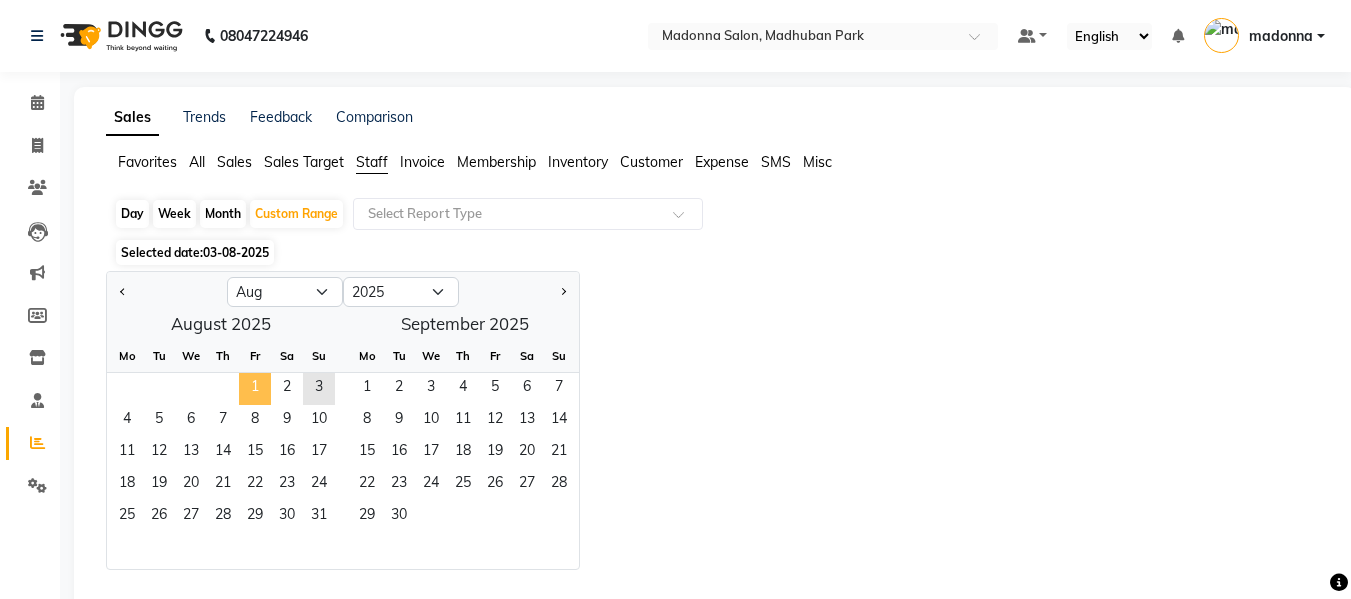 click on "1" 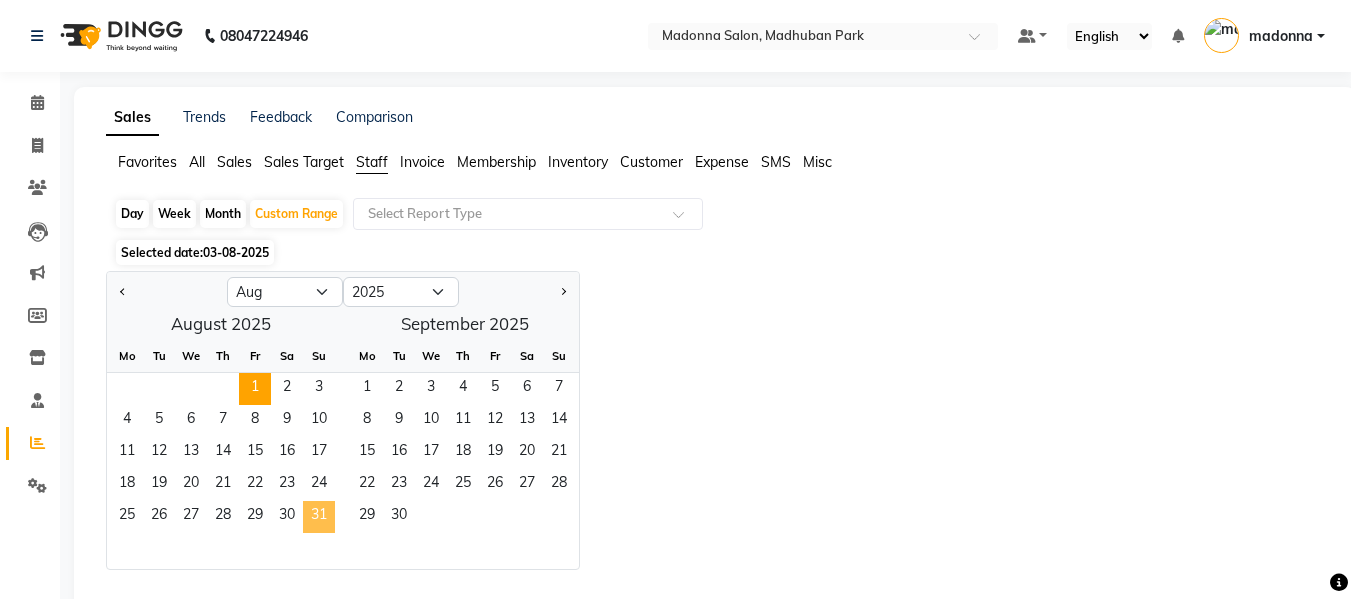 click on "31" 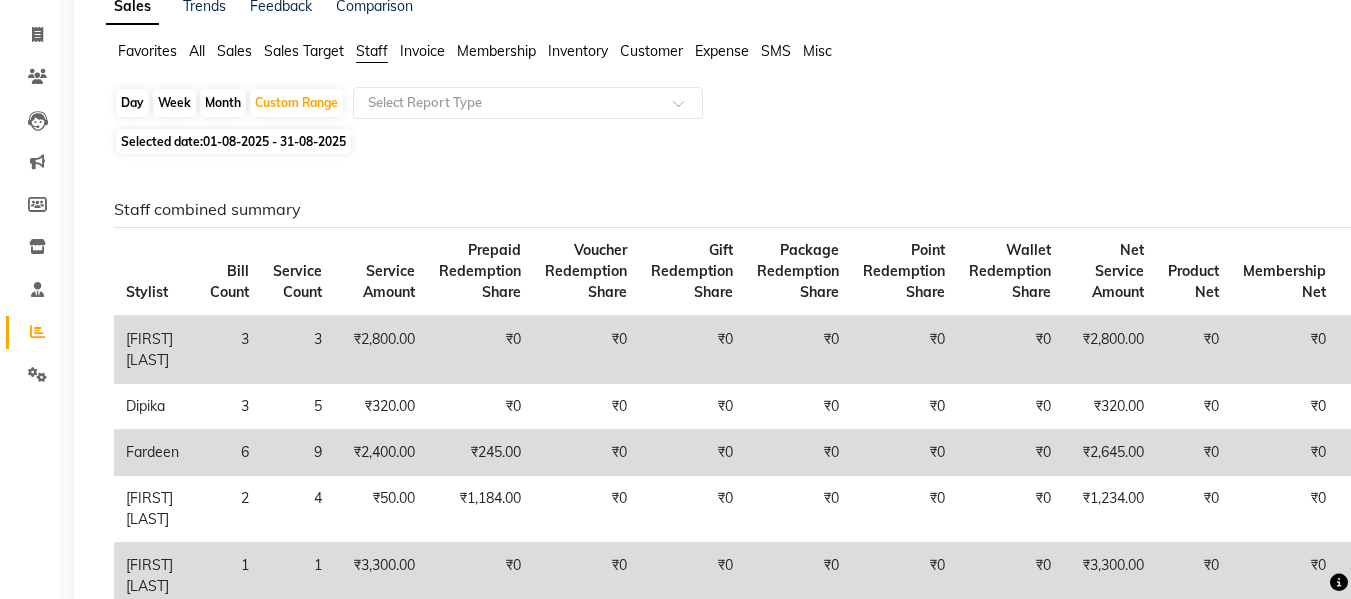 scroll, scrollTop: 110, scrollLeft: 0, axis: vertical 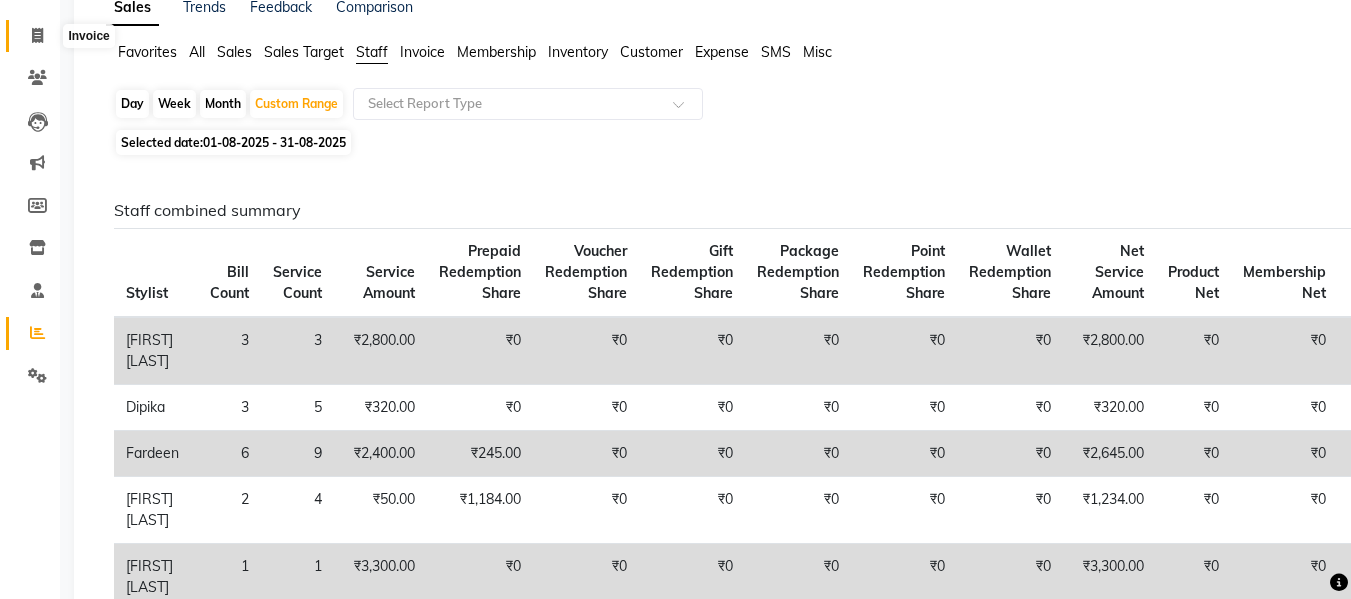 click 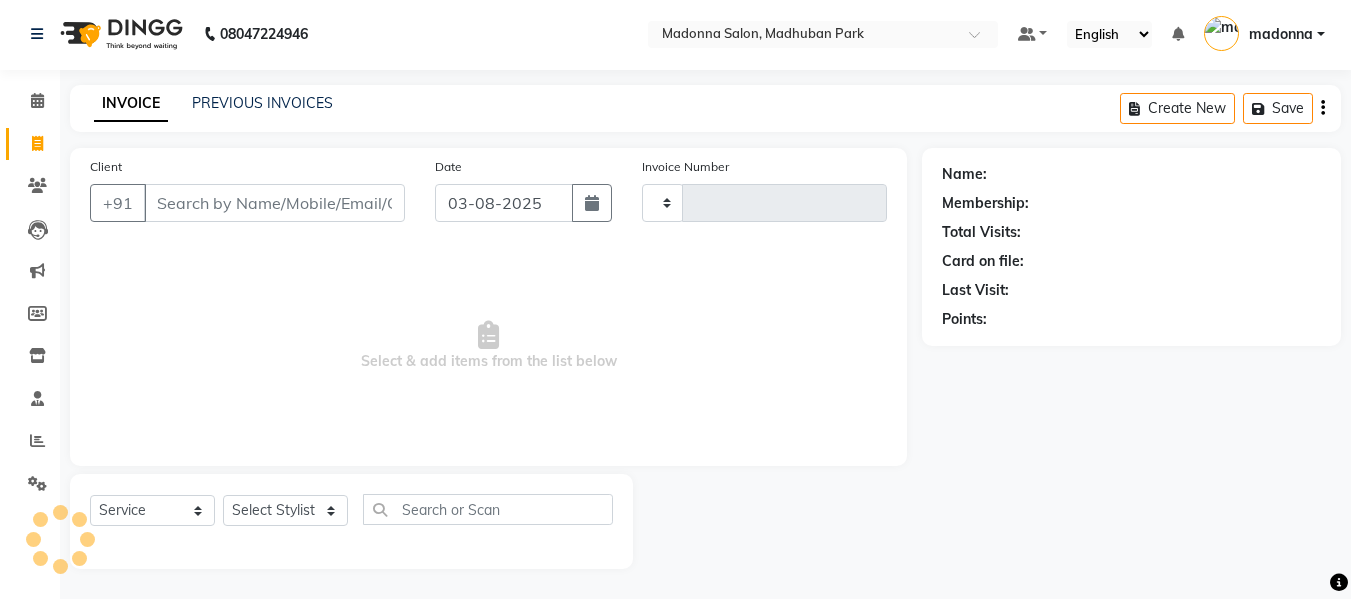 scroll, scrollTop: 2, scrollLeft: 0, axis: vertical 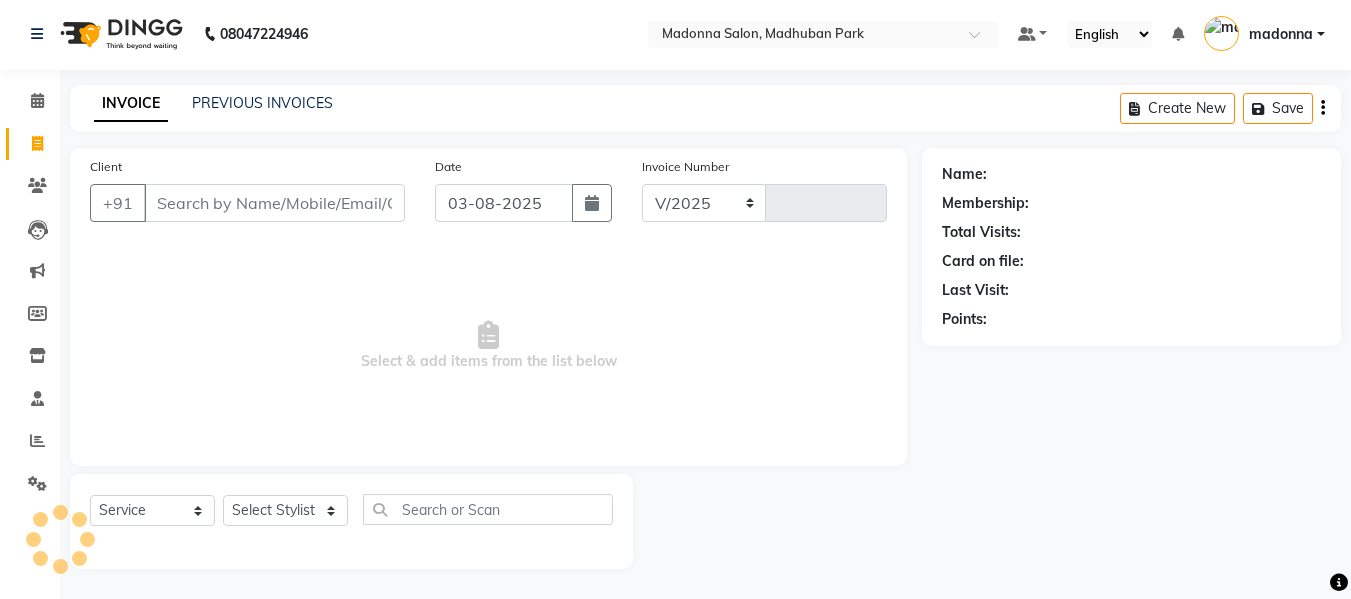 select on "6469" 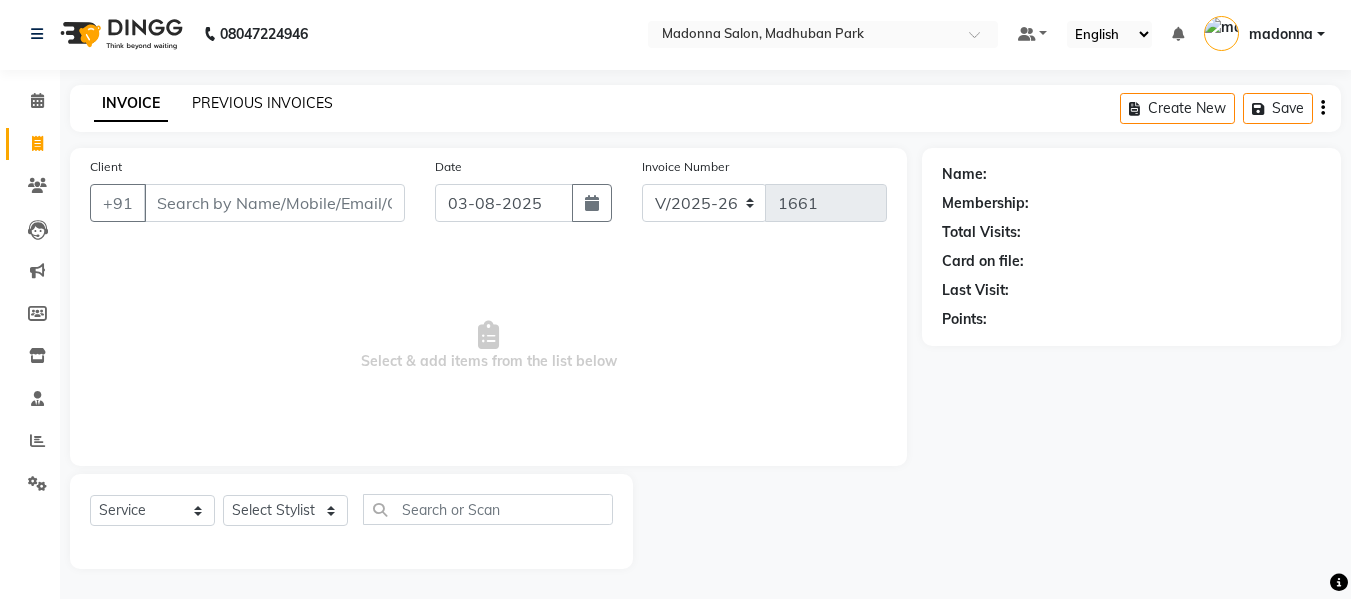 click on "PREVIOUS INVOICES" 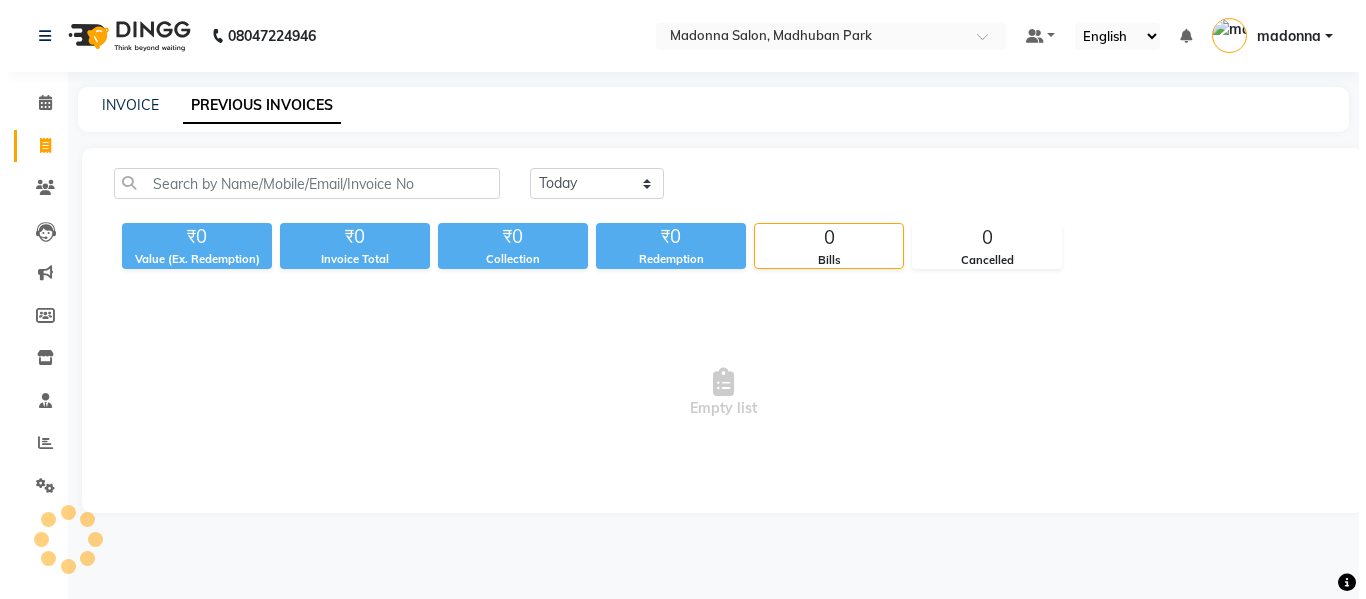 scroll, scrollTop: 0, scrollLeft: 0, axis: both 